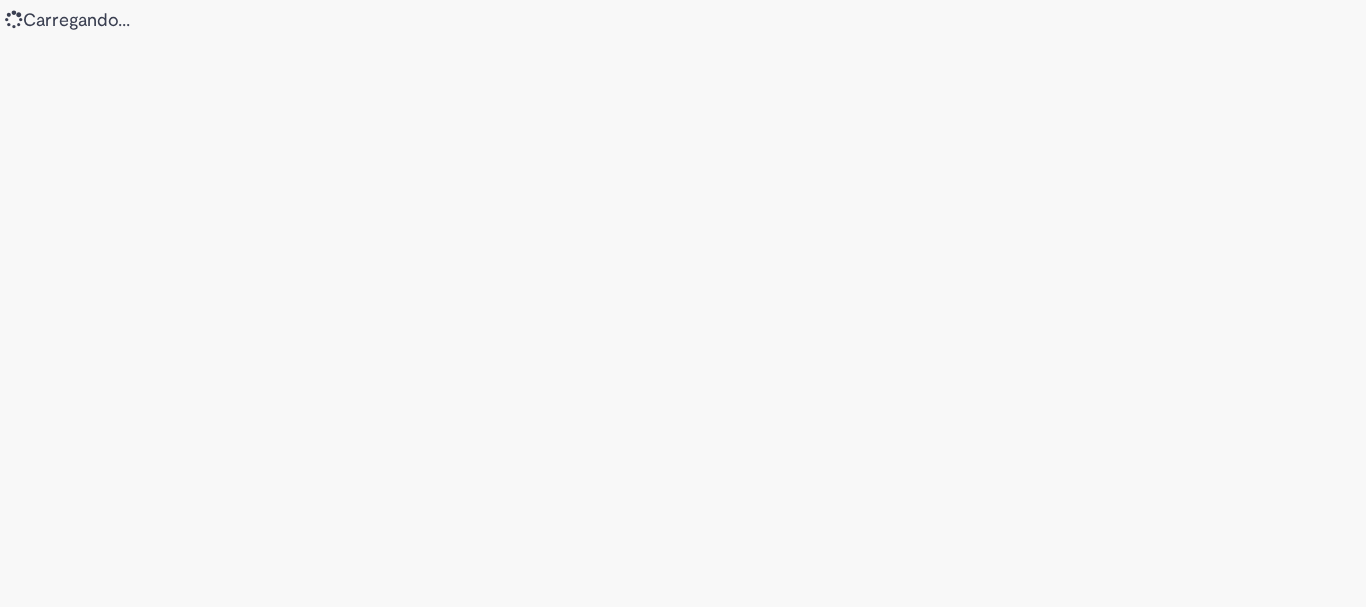 scroll, scrollTop: 0, scrollLeft: 0, axis: both 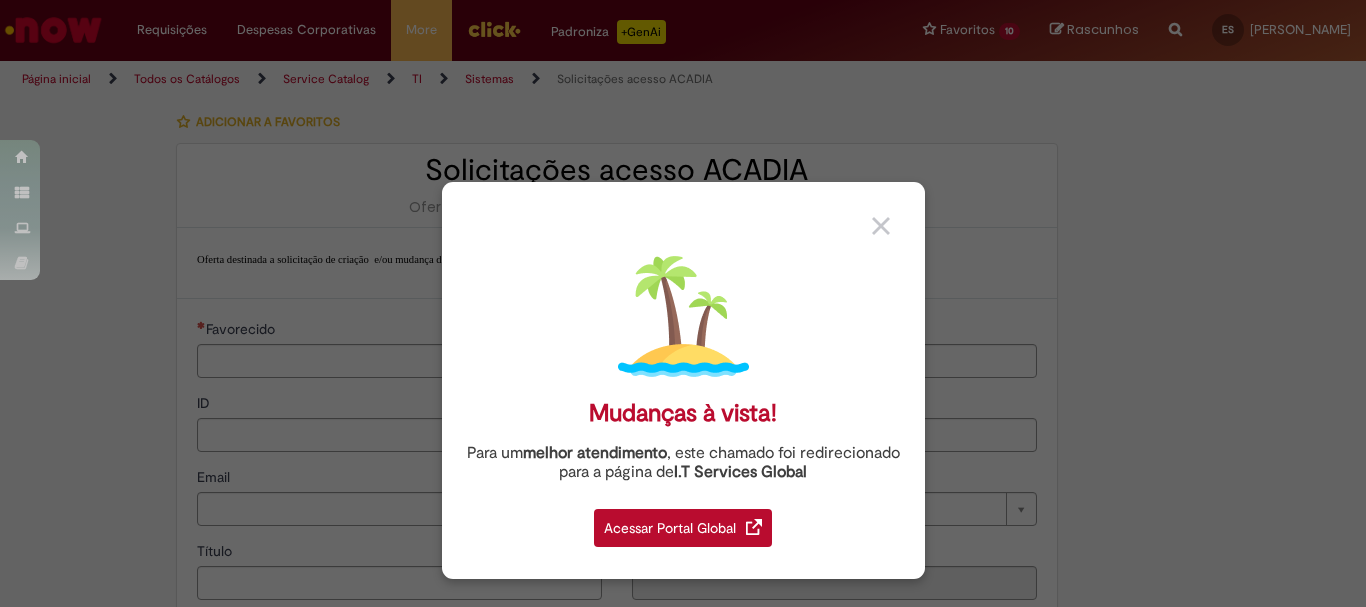 type on "********" 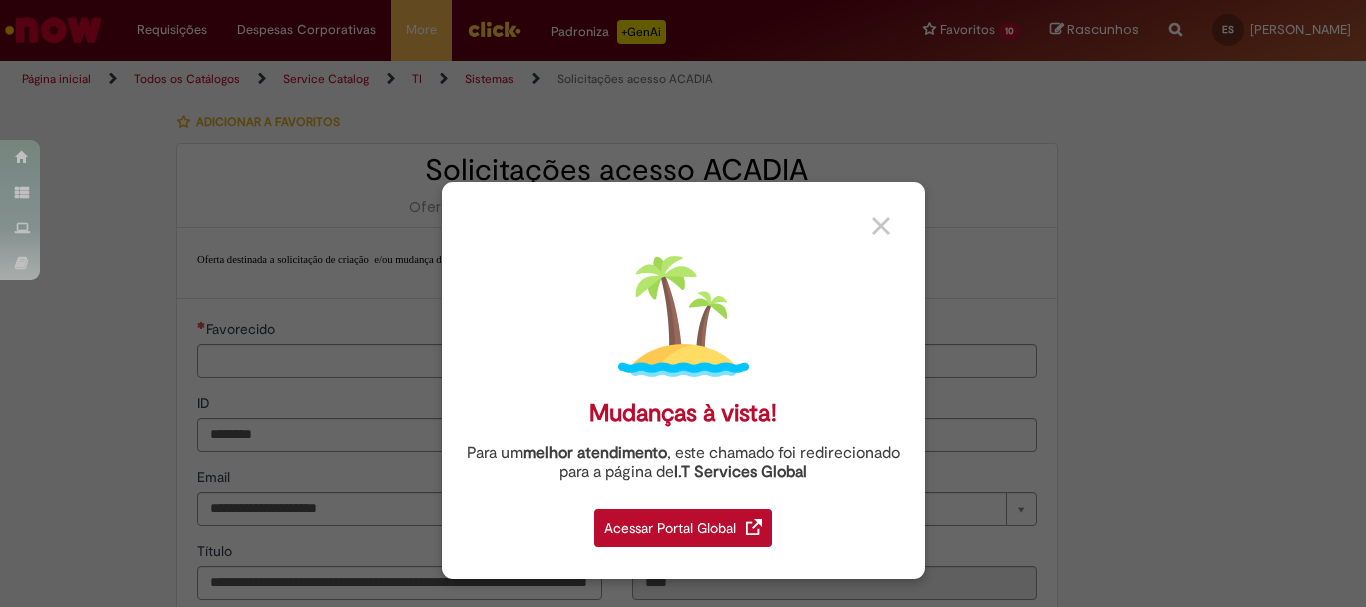 type on "**********" 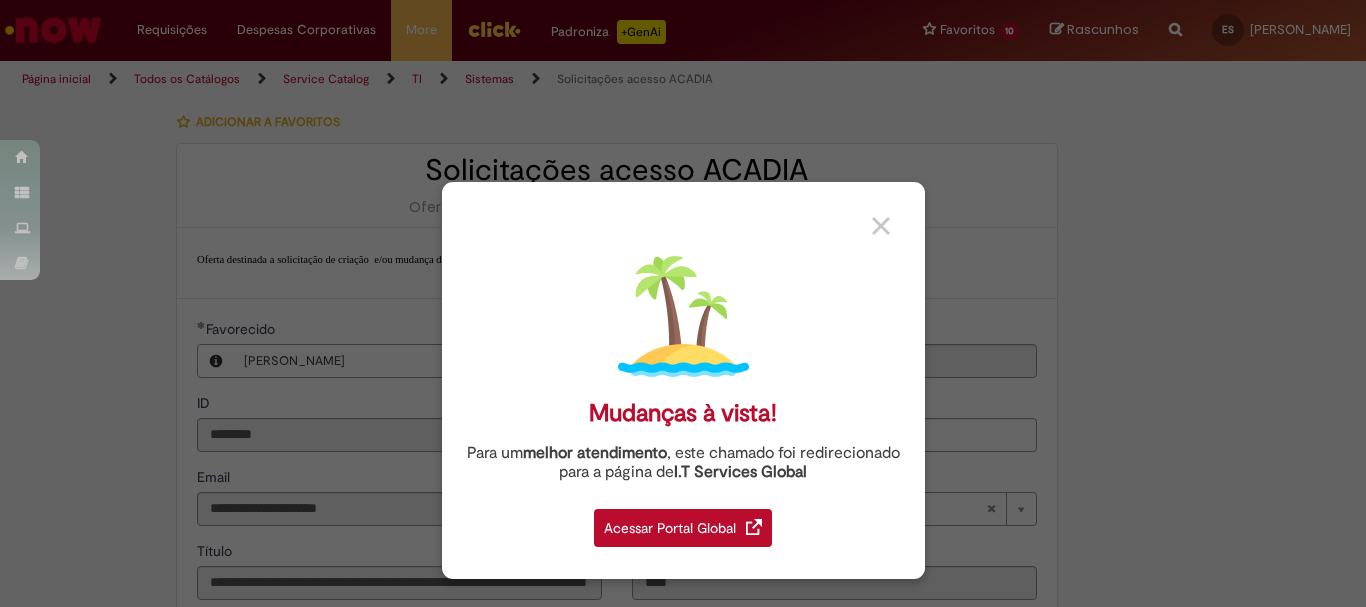 type on "**********" 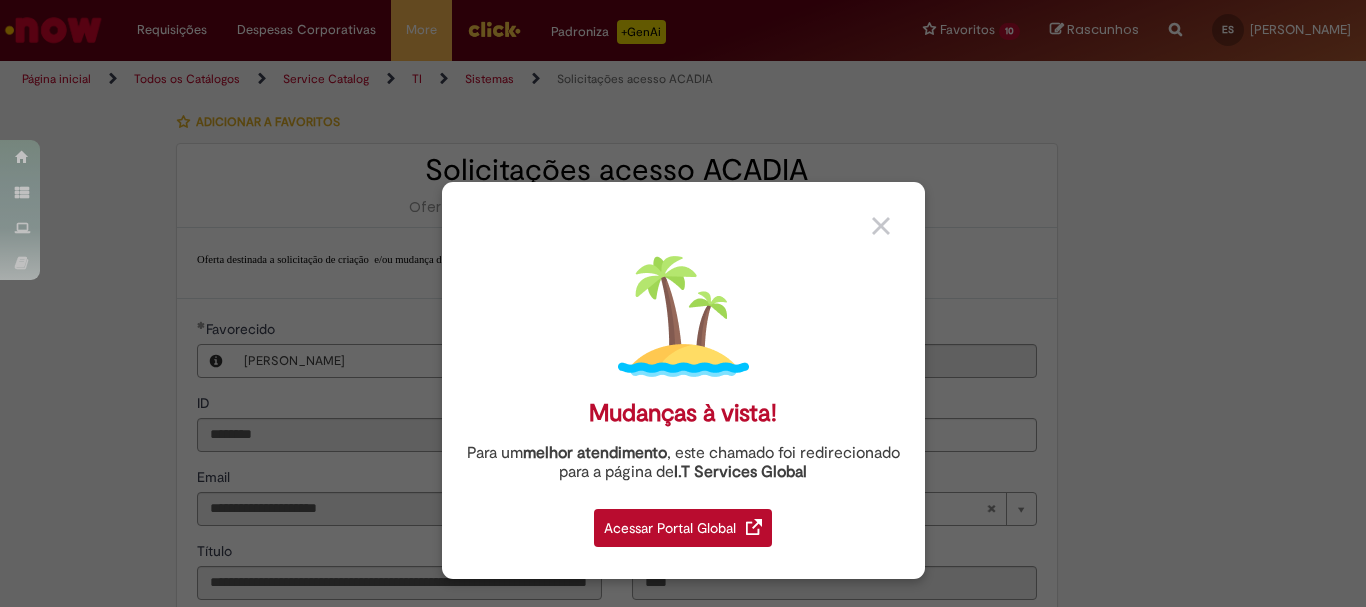 click at bounding box center (881, 226) 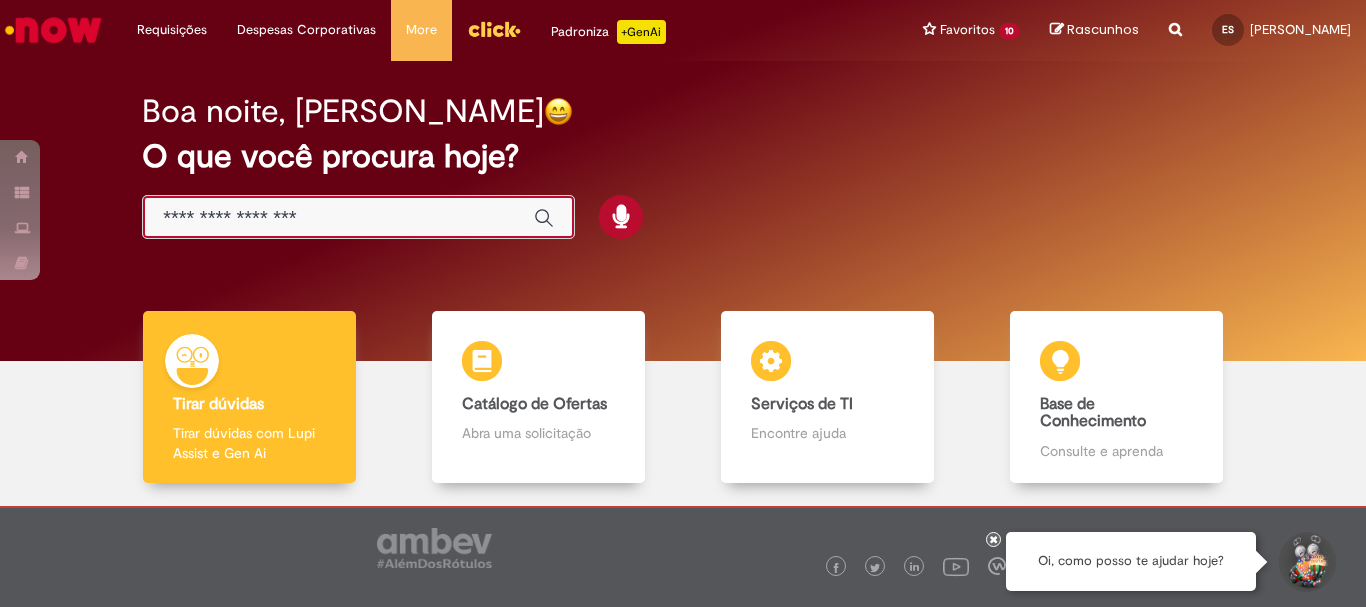 click at bounding box center [338, 218] 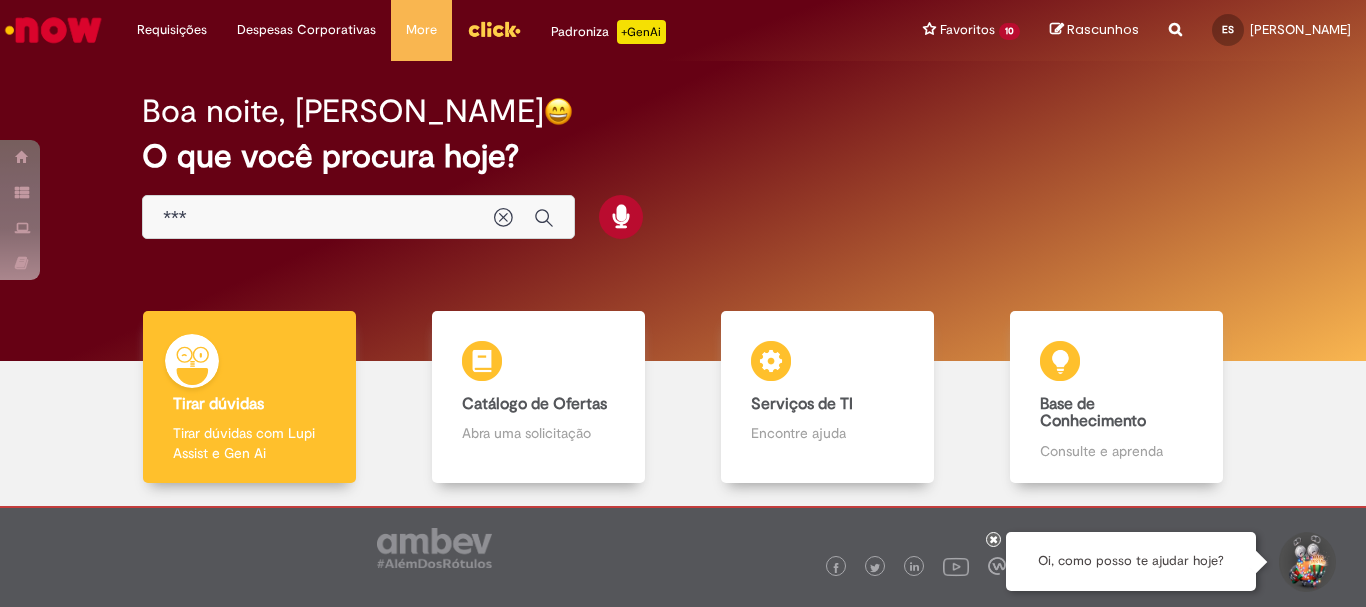 type on "***" 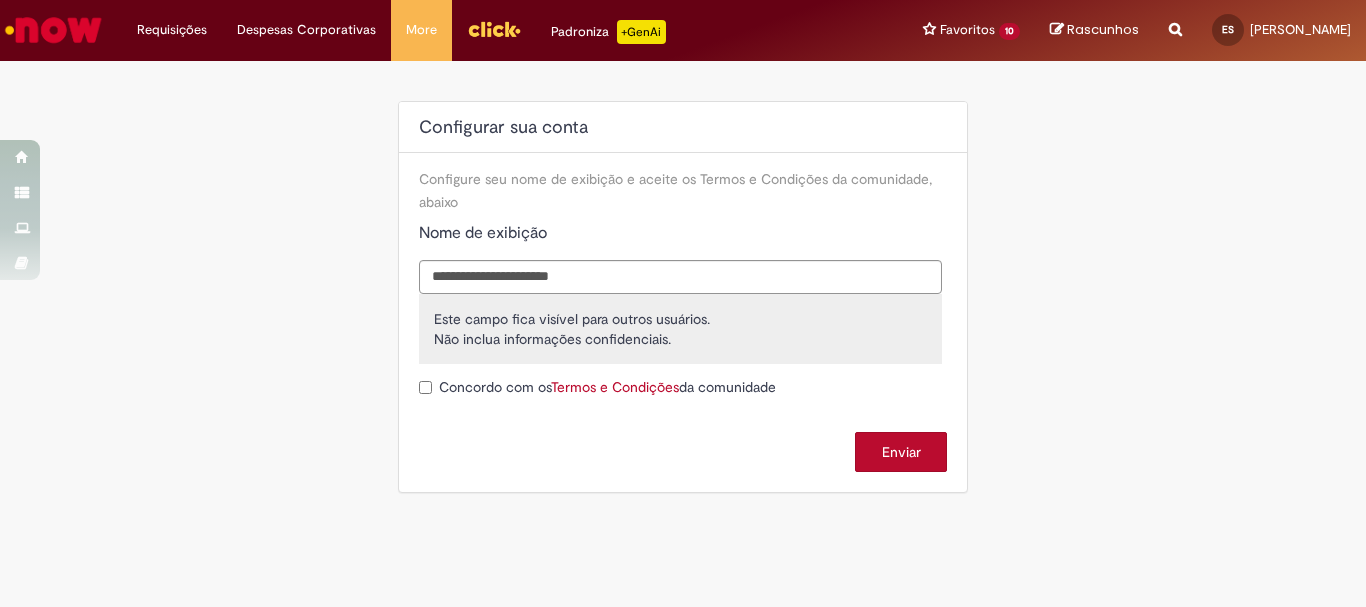 click on "Enviar" at bounding box center (901, 452) 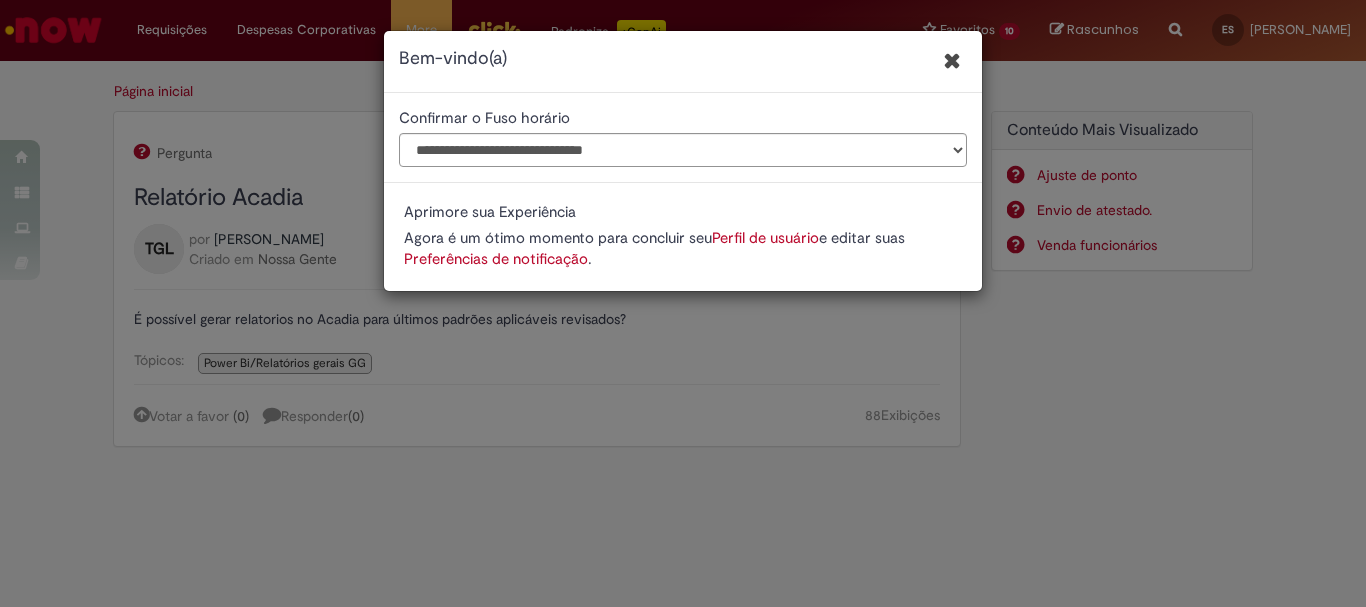 scroll, scrollTop: 0, scrollLeft: 0, axis: both 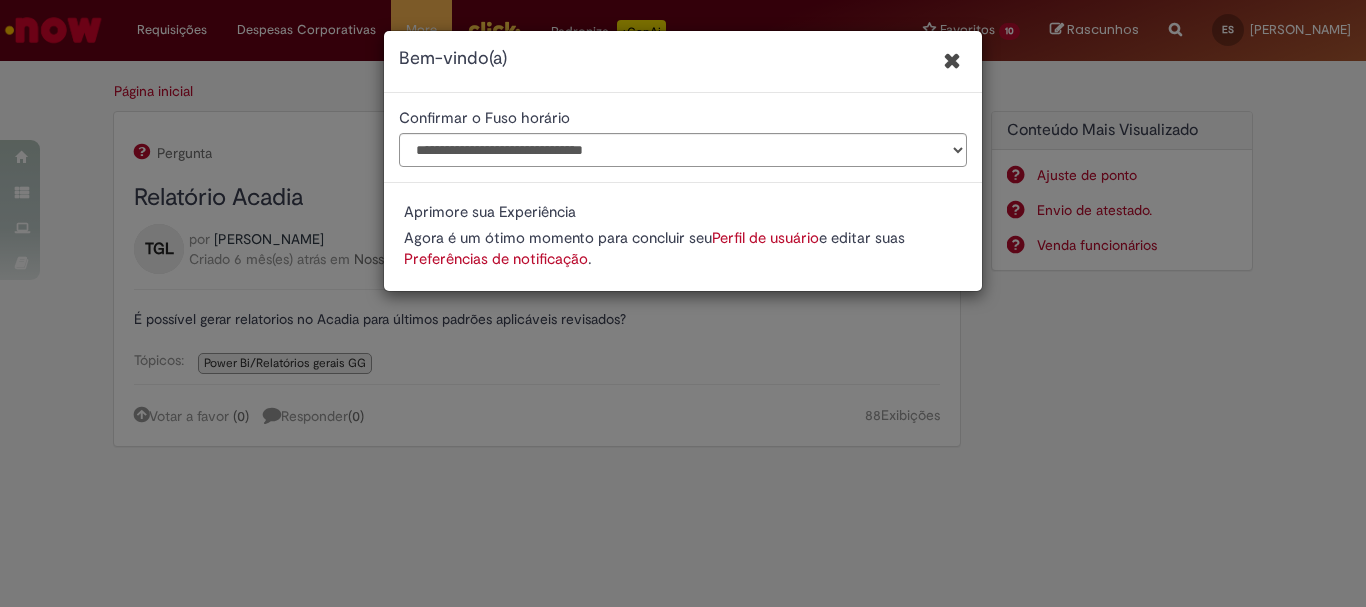 click at bounding box center [952, 60] 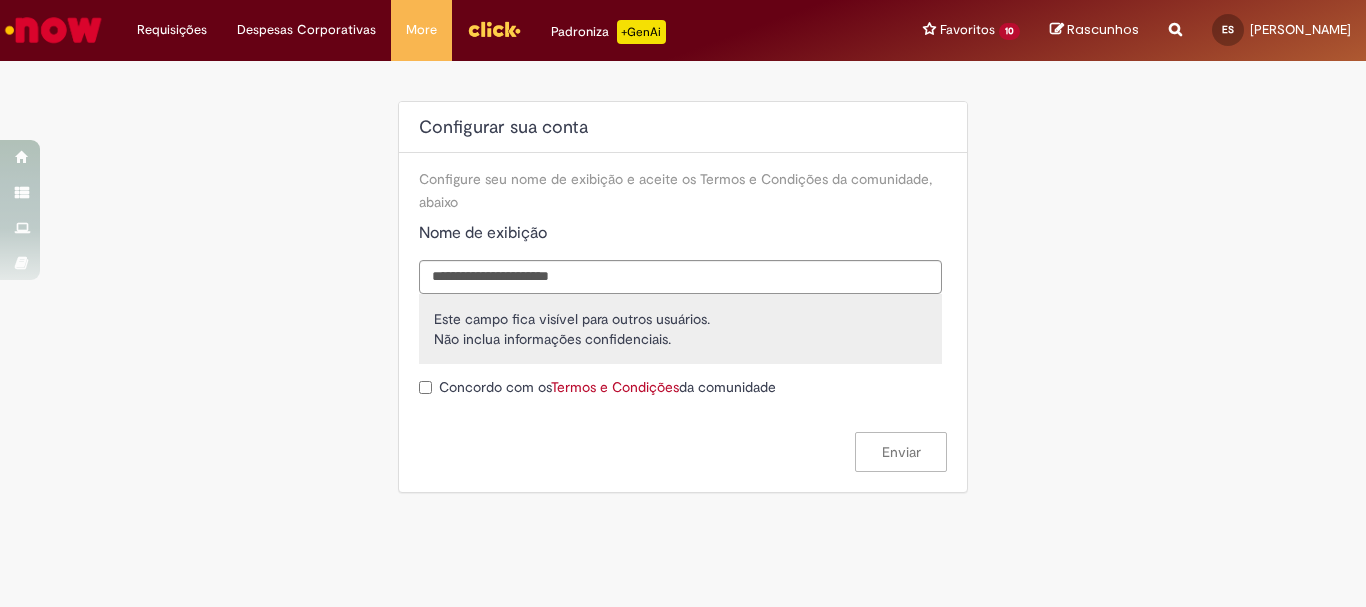 scroll, scrollTop: 0, scrollLeft: 0, axis: both 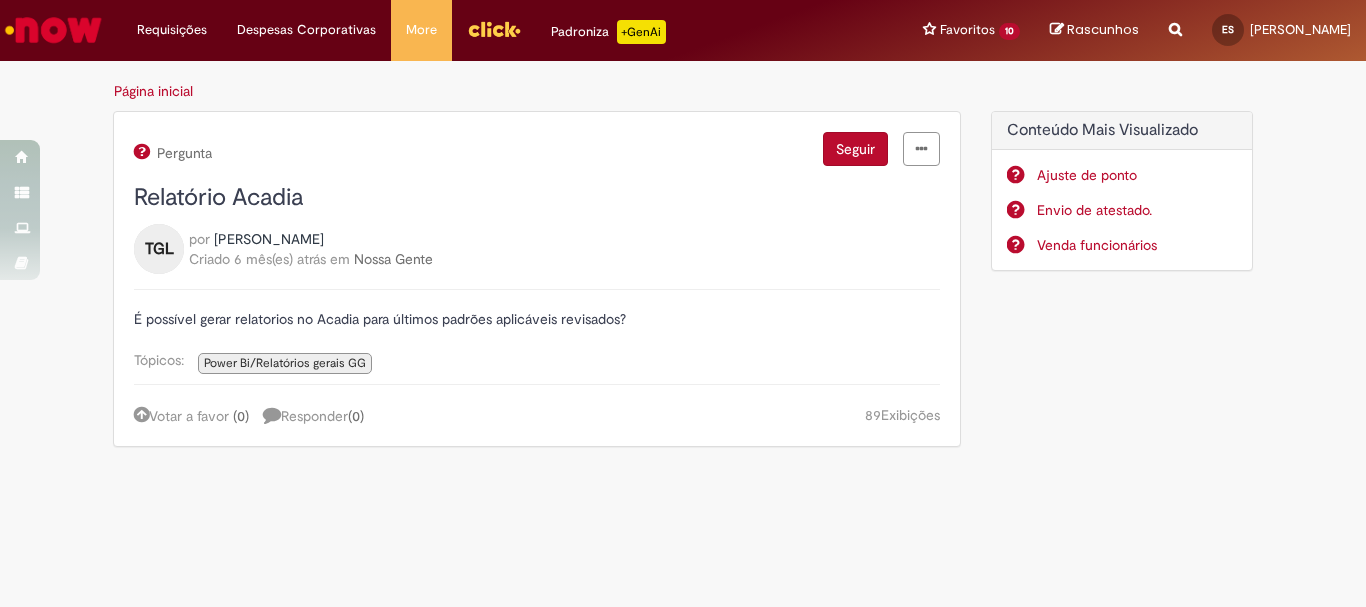 click at bounding box center (1175, 18) 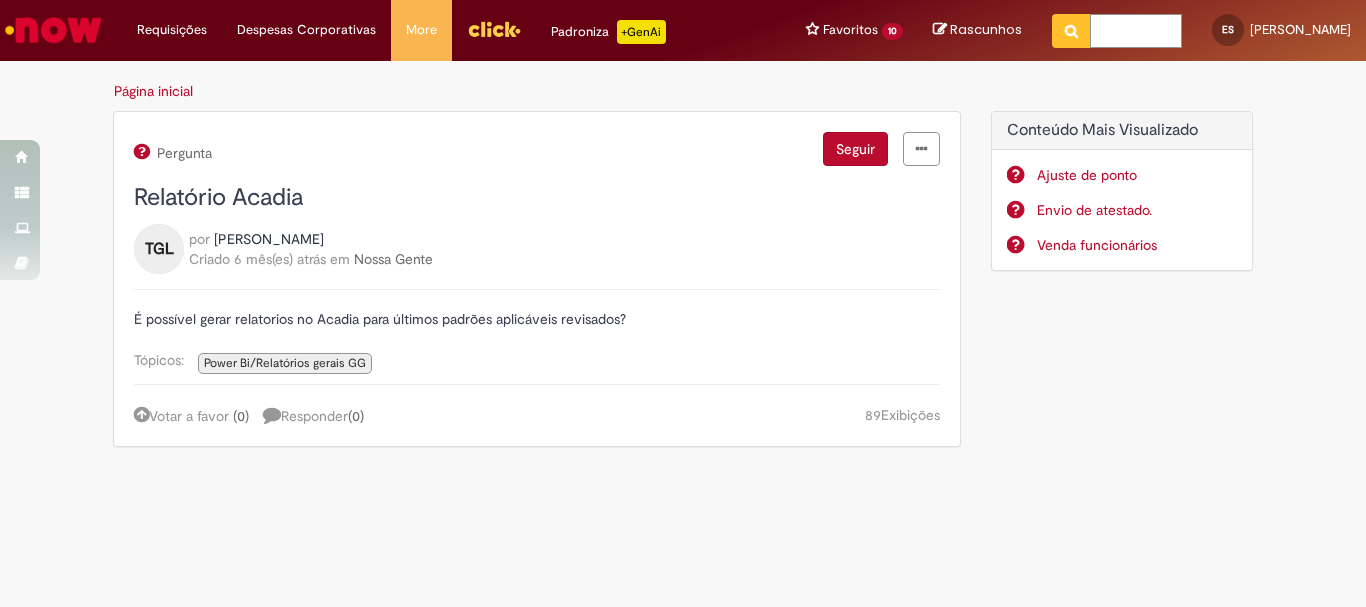 click at bounding box center [1136, 31] 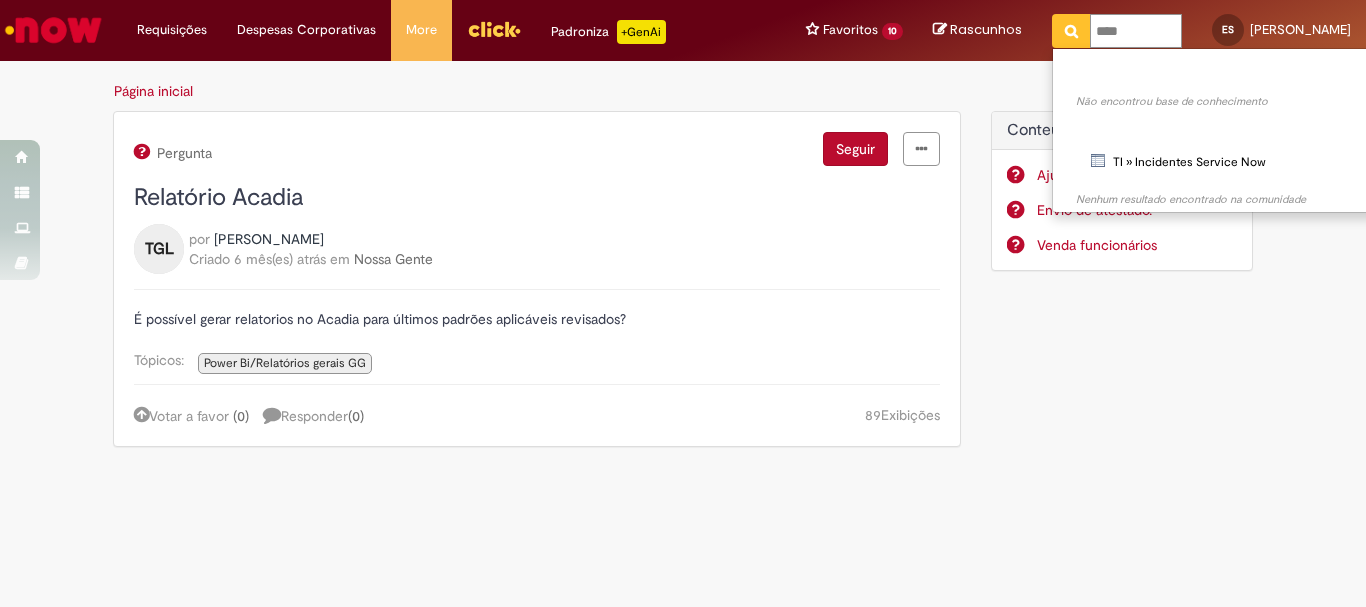 type on "****" 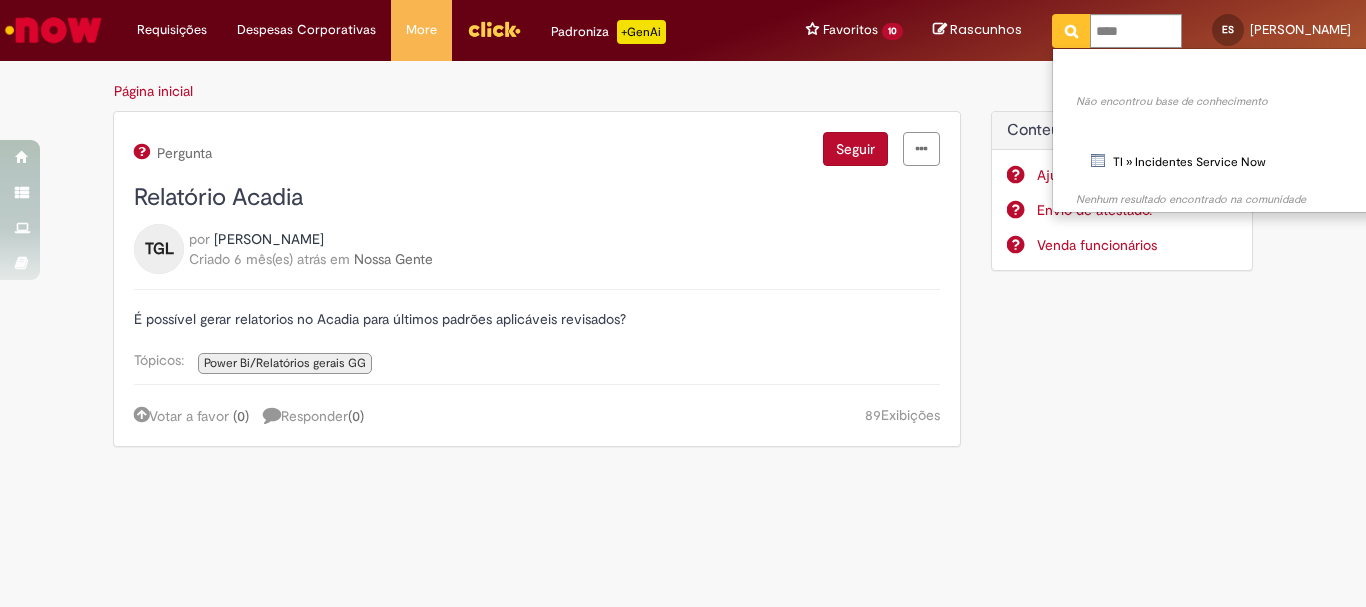 click on "Nossa Gente" at bounding box center (393, 259) 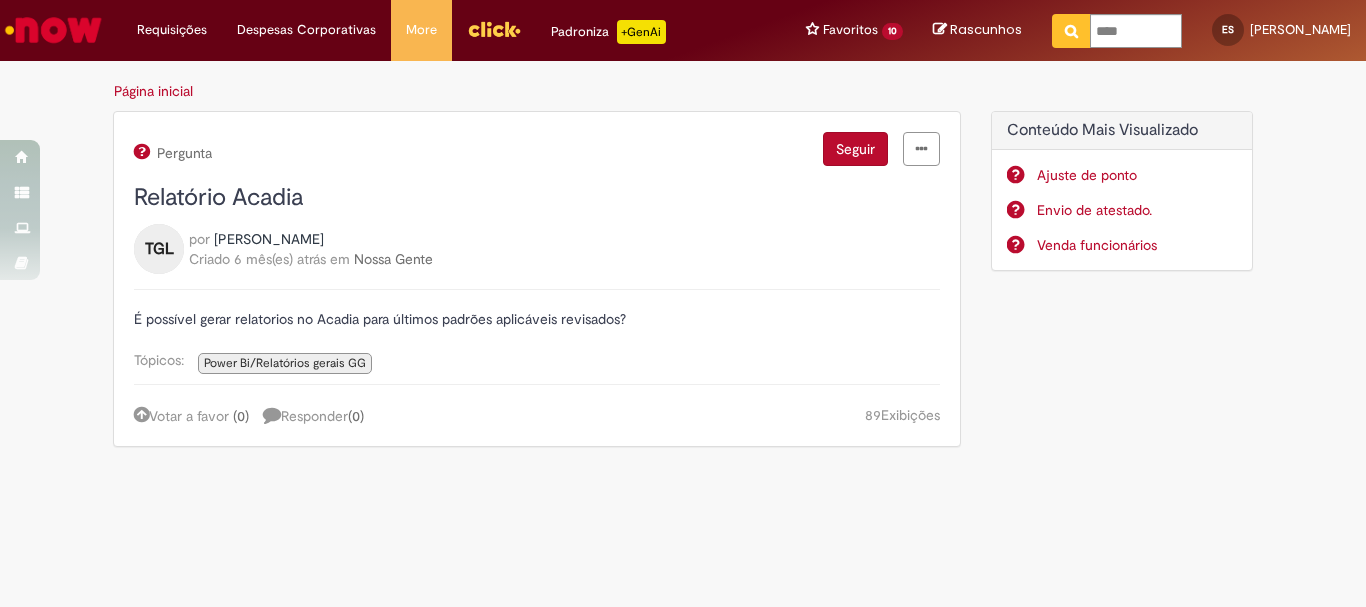 select on "**********" 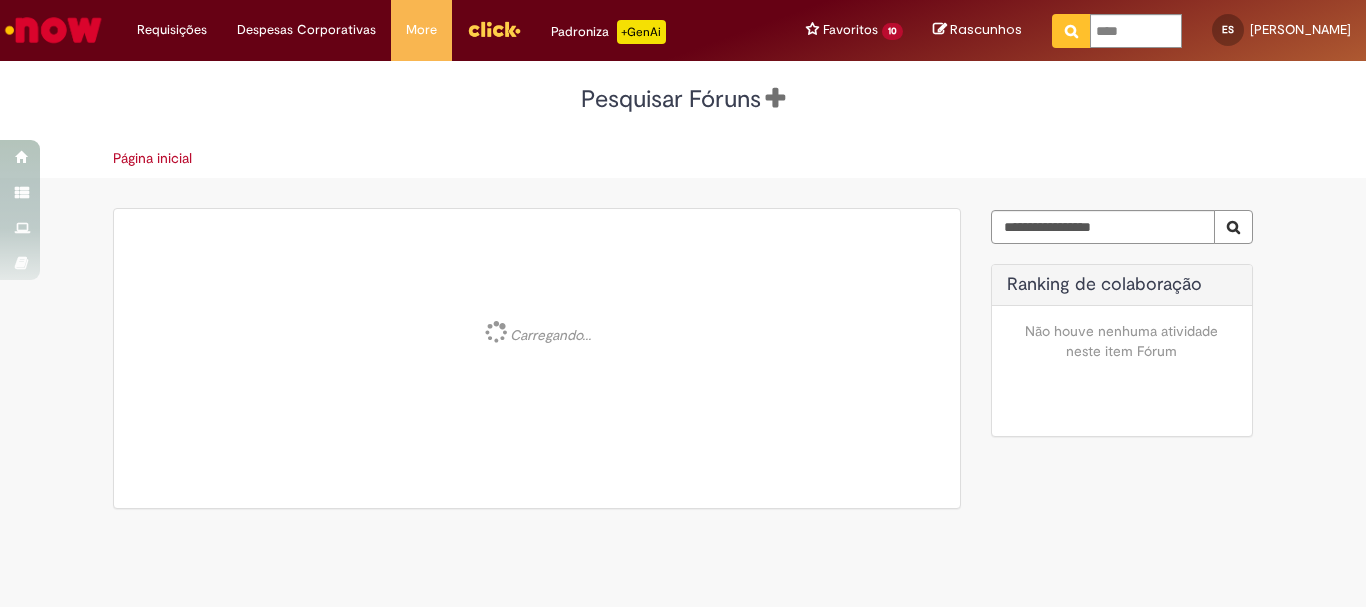select 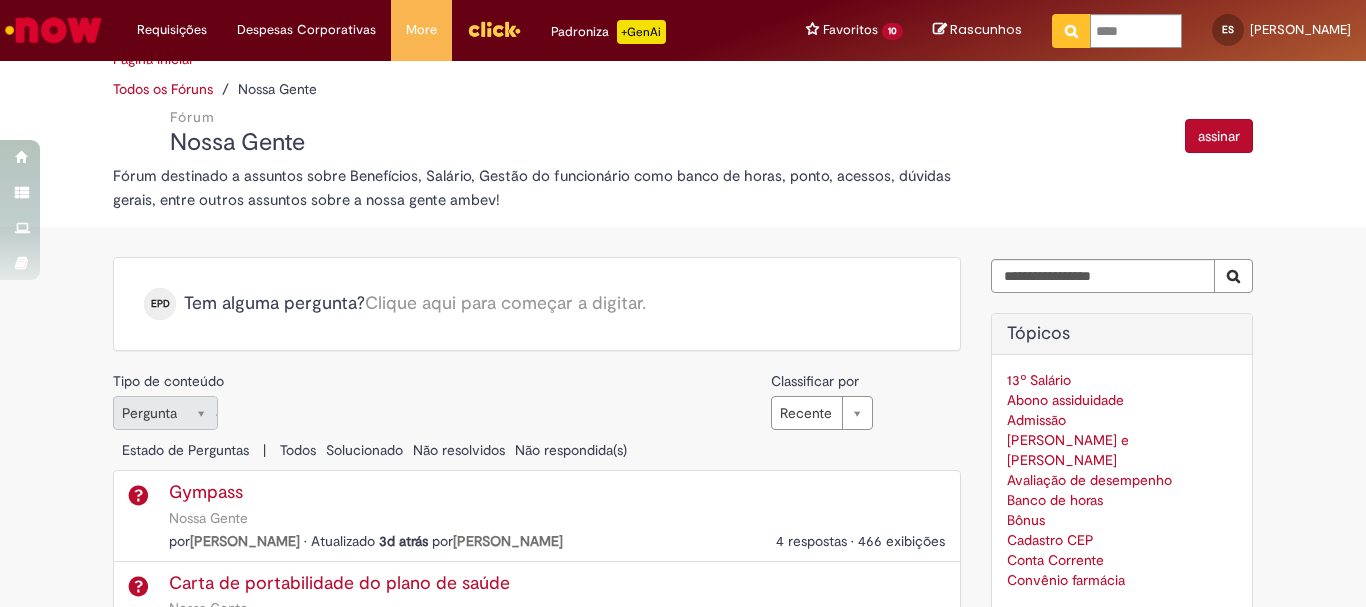 scroll, scrollTop: 0, scrollLeft: 0, axis: both 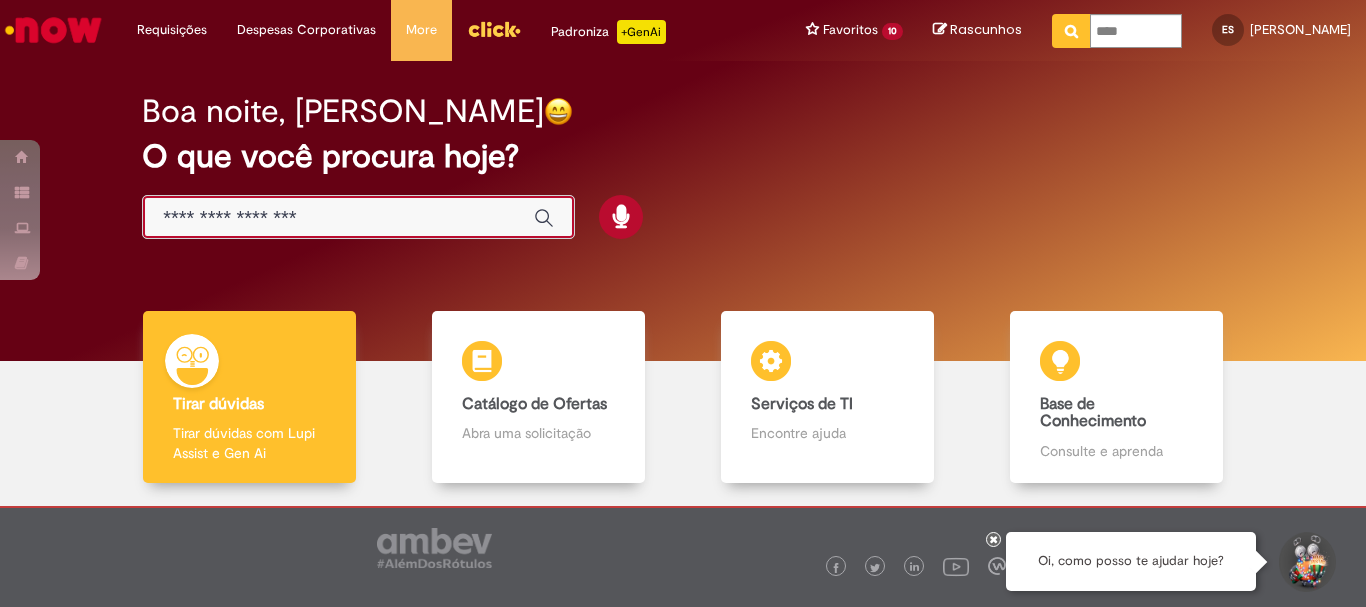 click at bounding box center [338, 218] 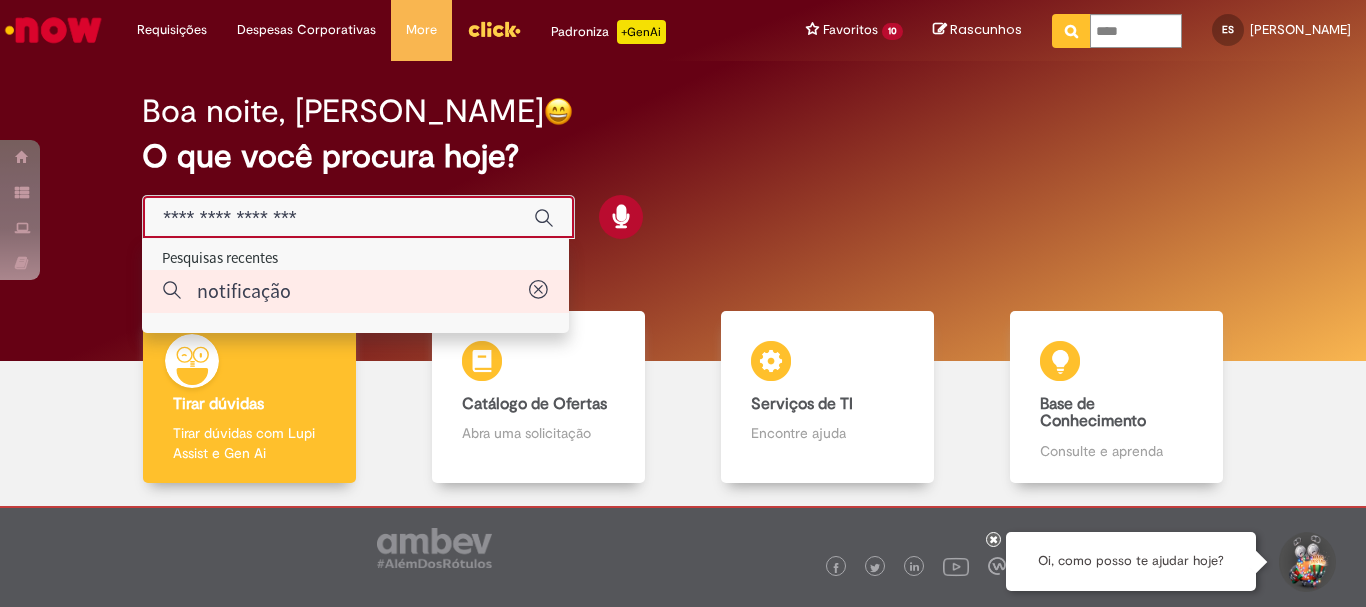 type on "**********" 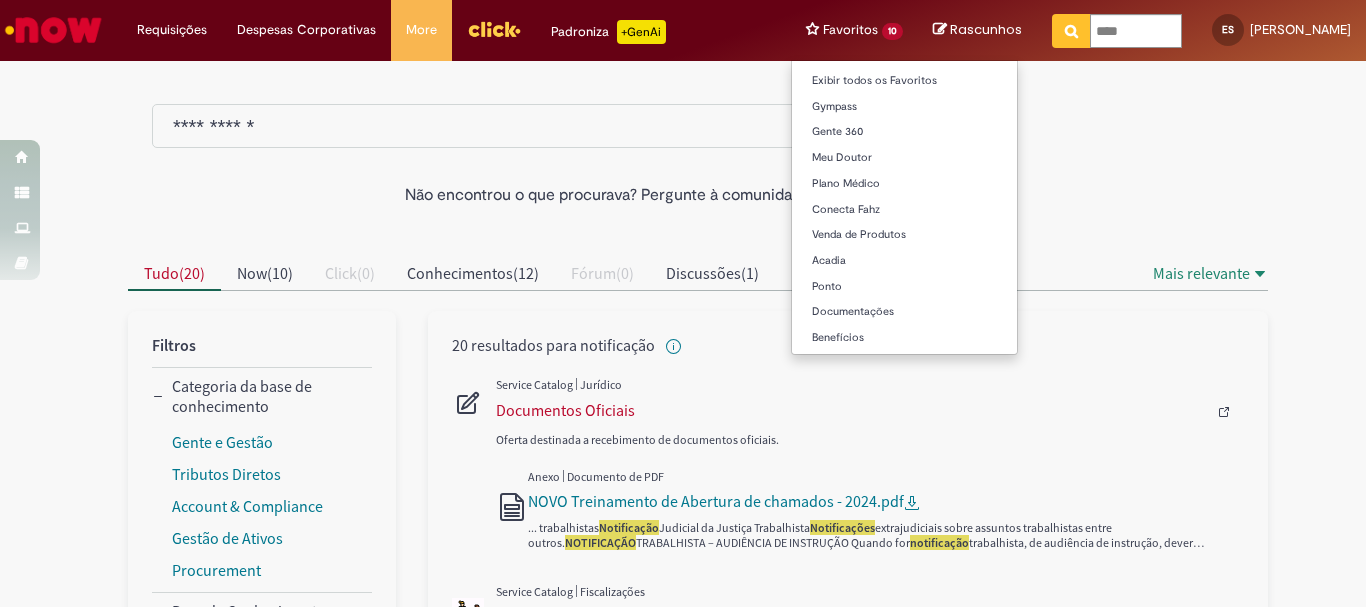 click on "Favoritos   10
Exibir todos os Favoritos
Gympass
Gente 360
Meu Doutor
Plano Médico
Conecta Fahz
Venda de Produtos
[GEOGRAPHIC_DATA]
[GEOGRAPHIC_DATA]
Documentações
Benefícios" at bounding box center [854, 30] 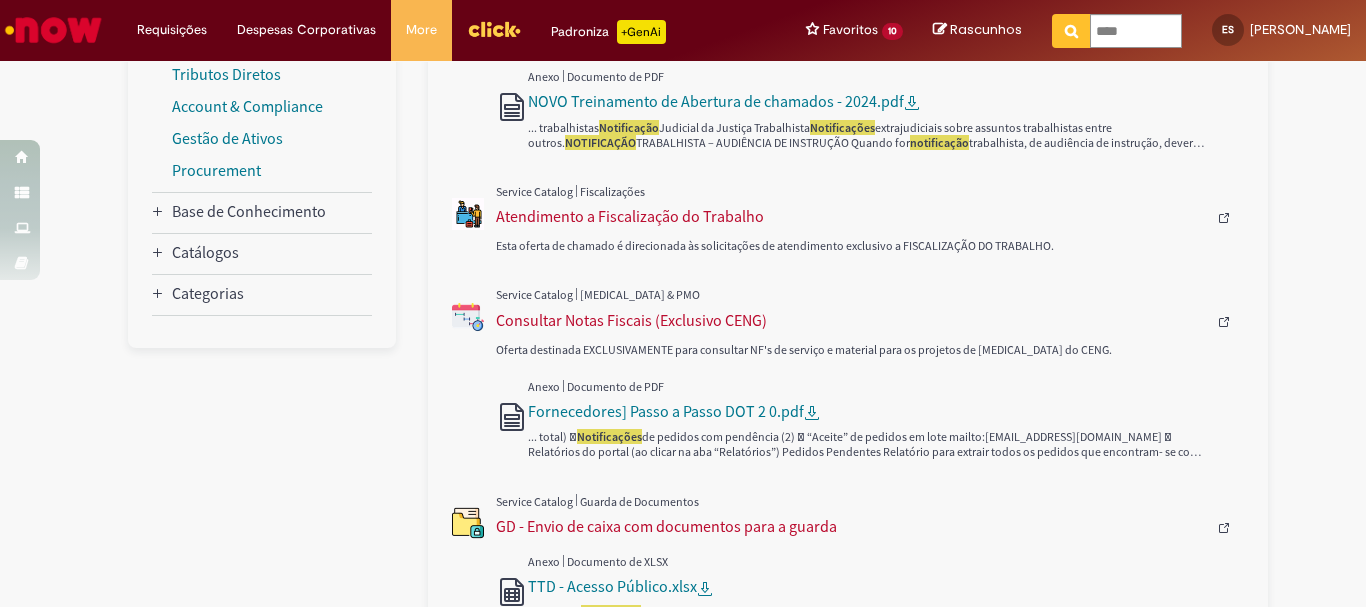 scroll, scrollTop: 0, scrollLeft: 0, axis: both 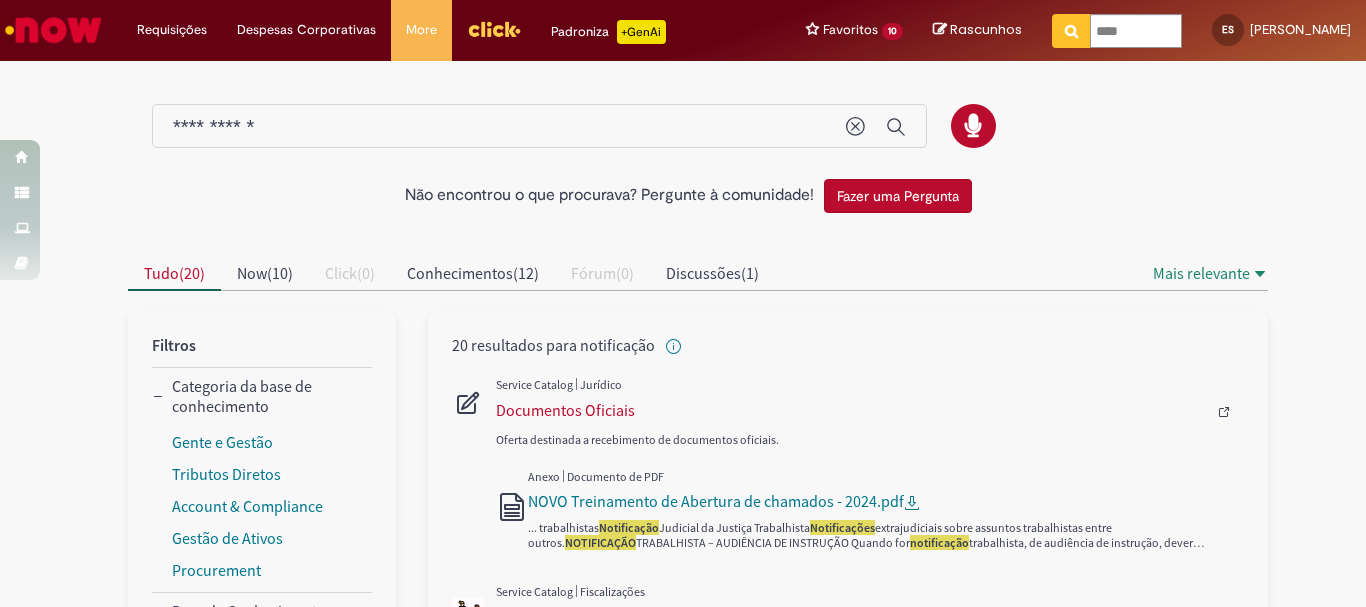 click on "**********" at bounding box center [539, 126] 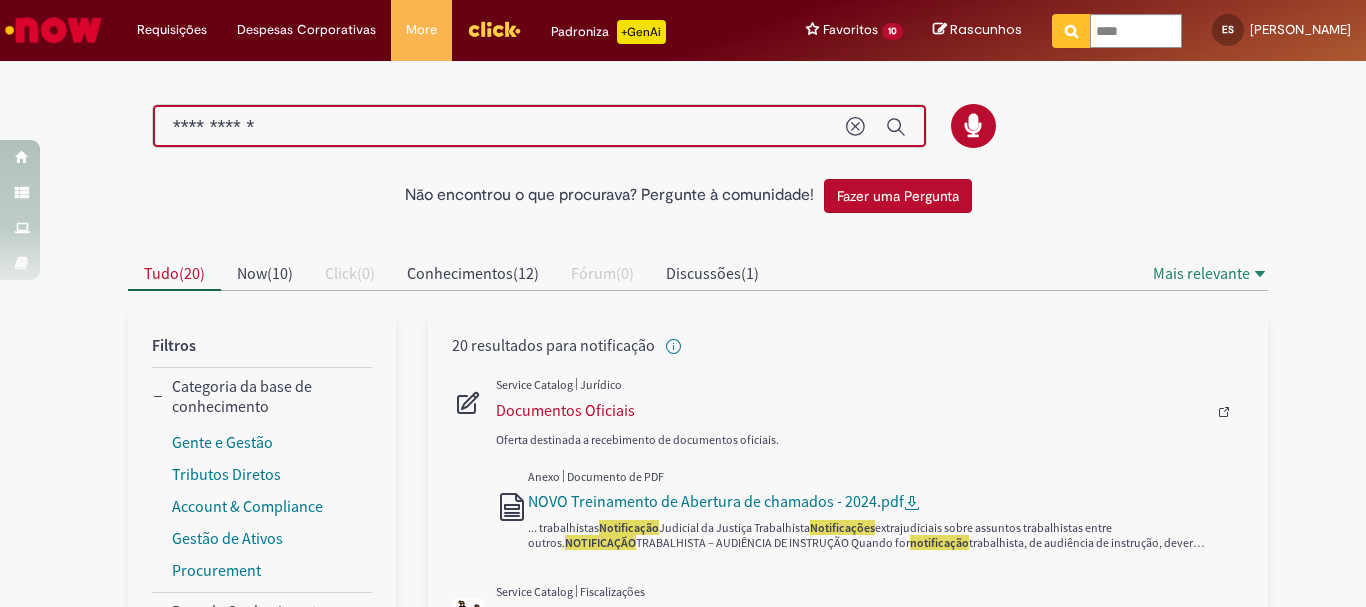 click on "**********" at bounding box center [499, 127] 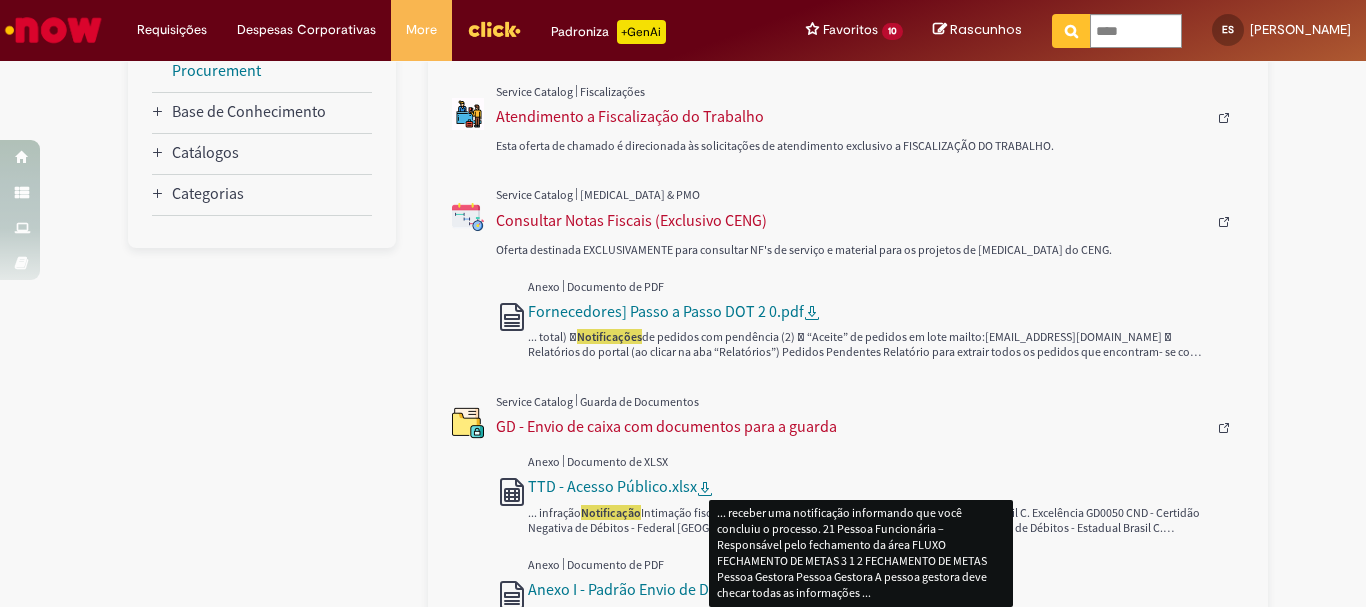 scroll, scrollTop: 0, scrollLeft: 0, axis: both 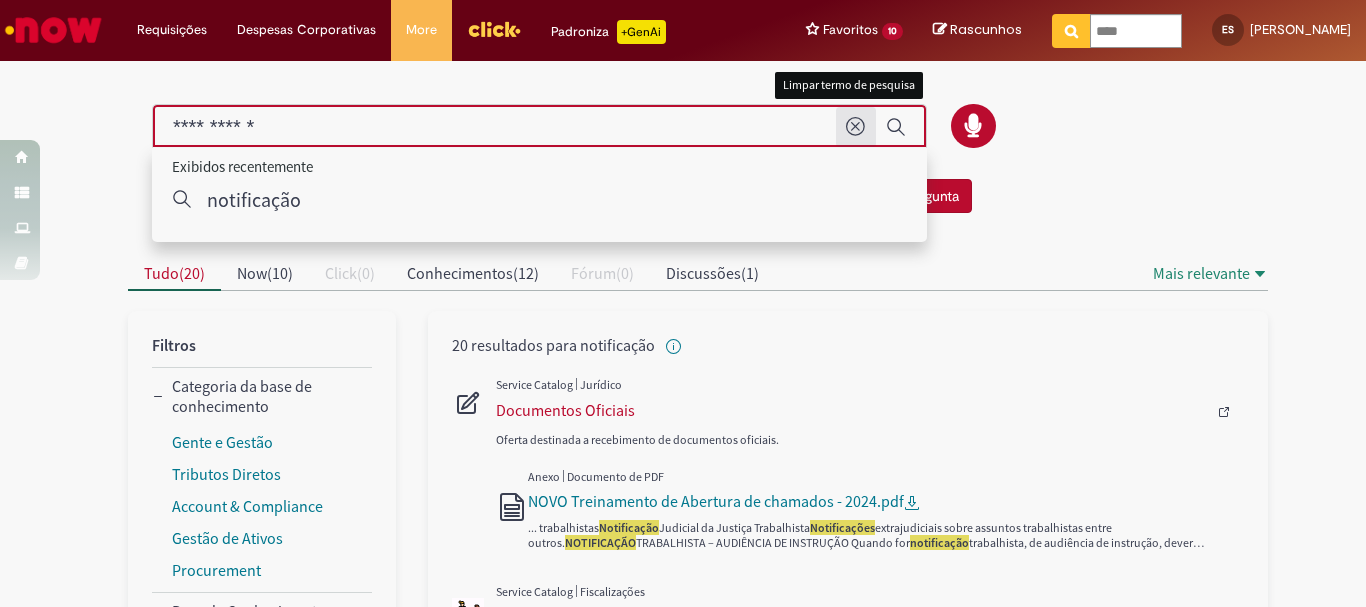 click 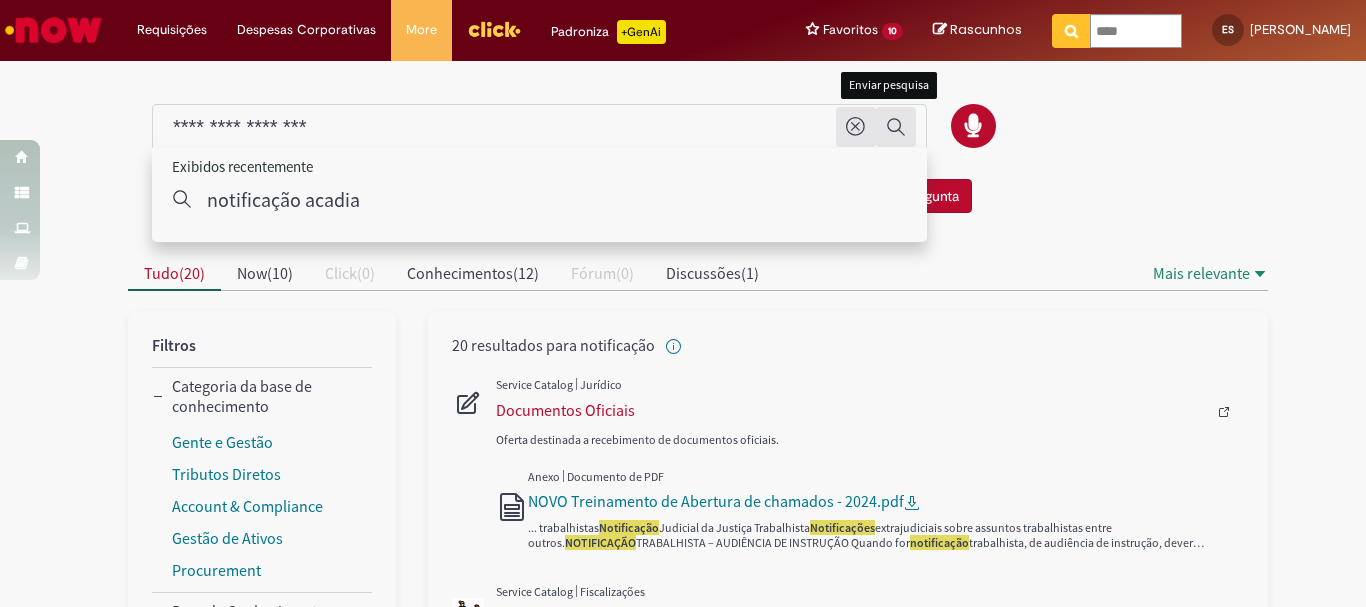 click 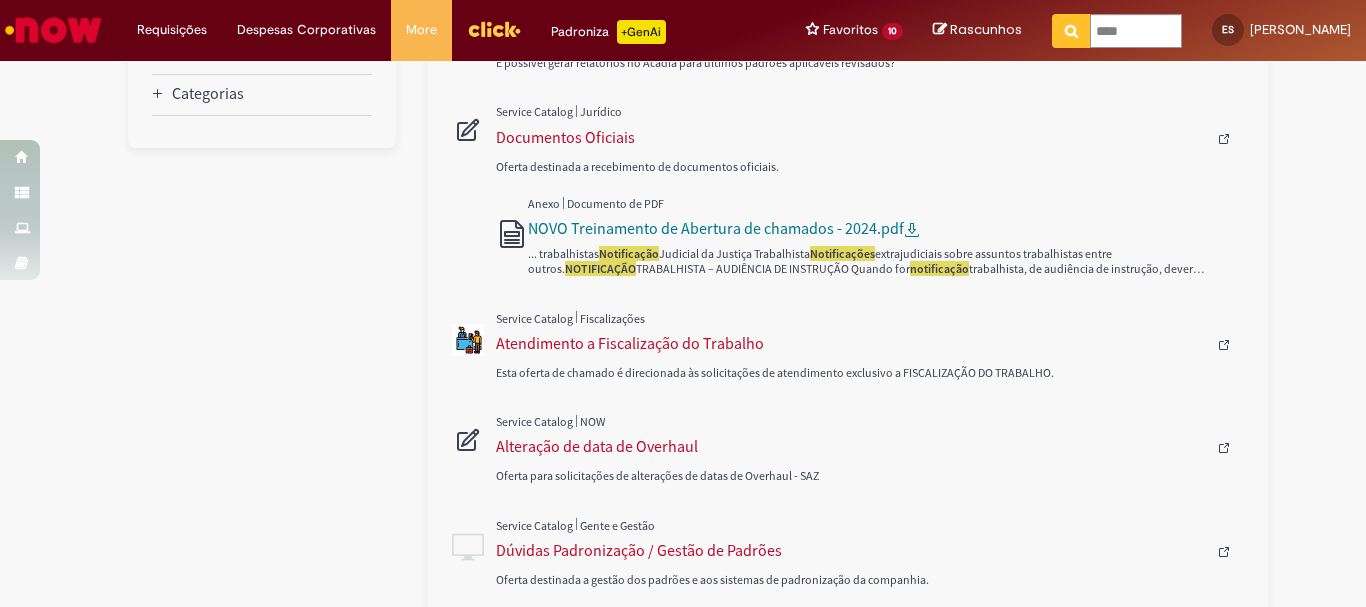 scroll, scrollTop: 400, scrollLeft: 0, axis: vertical 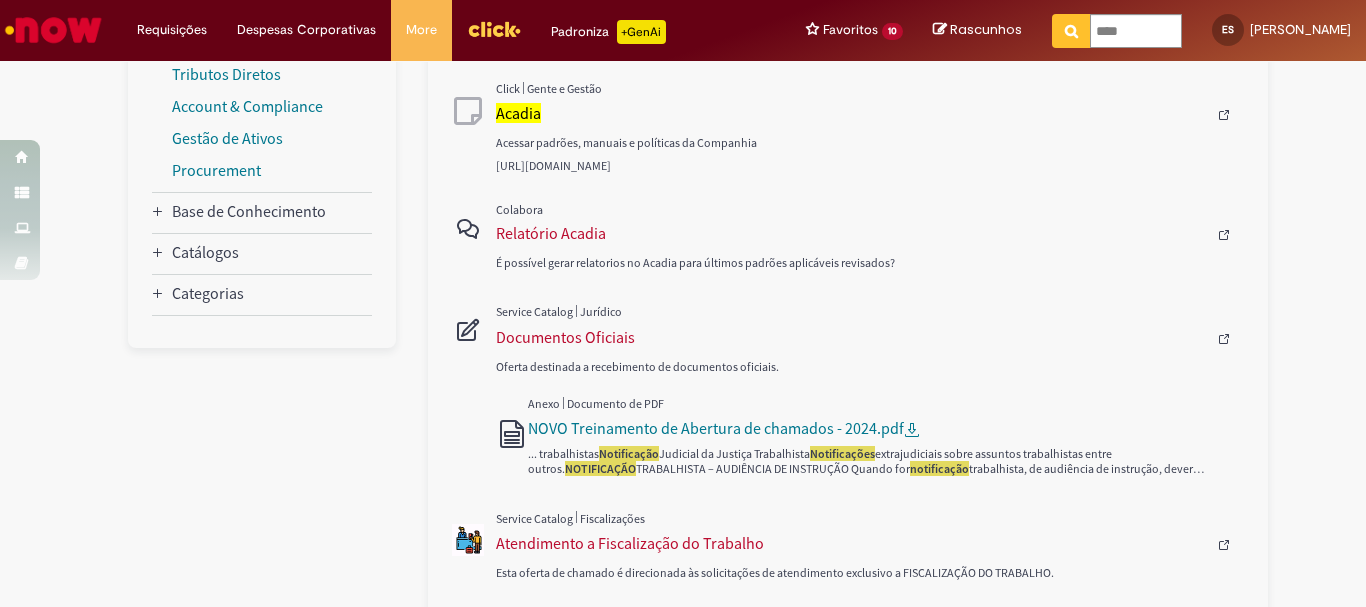 type on "**********" 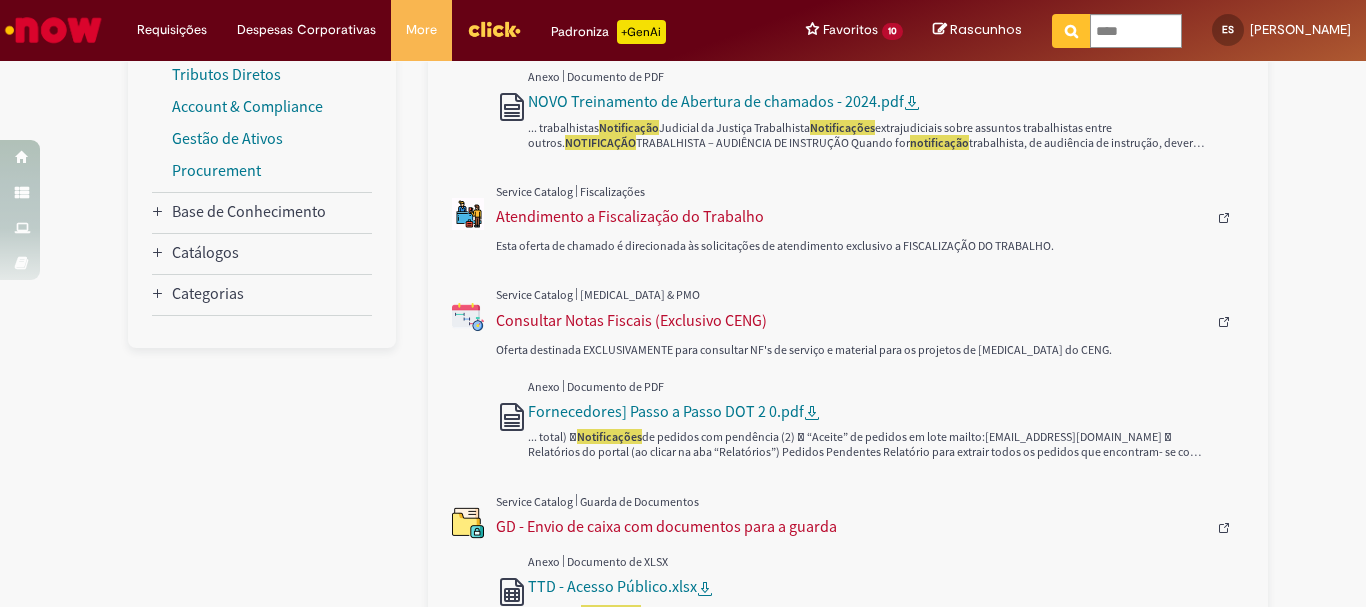 scroll, scrollTop: 400, scrollLeft: 0, axis: vertical 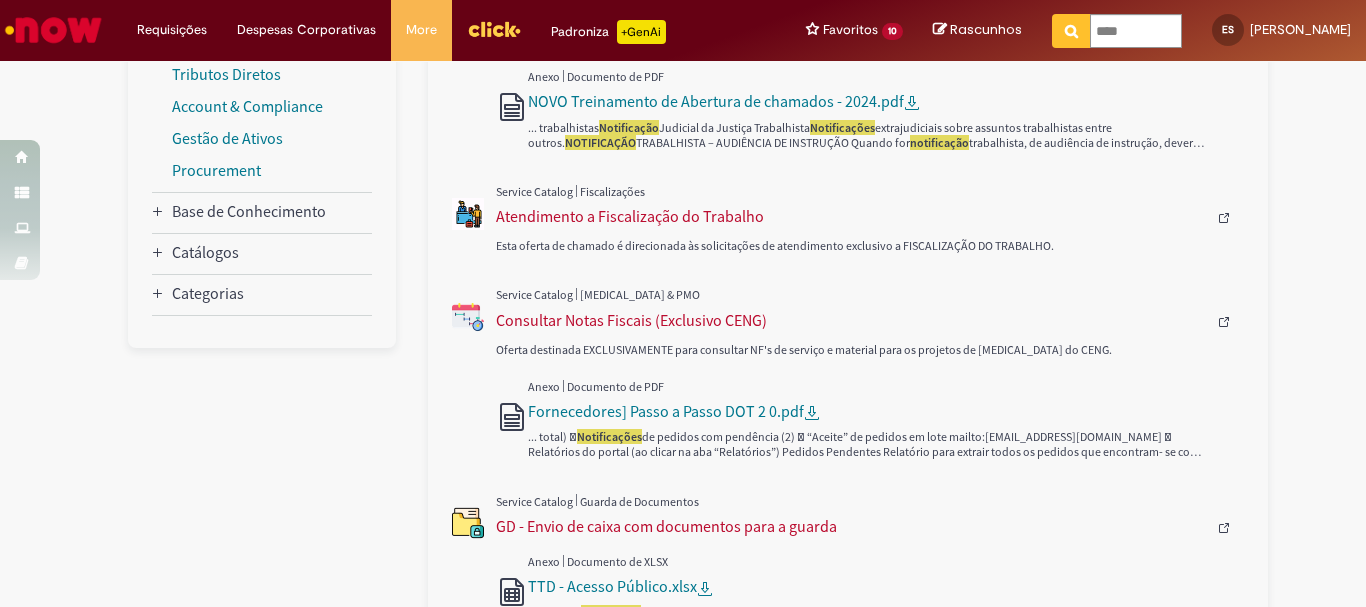 type 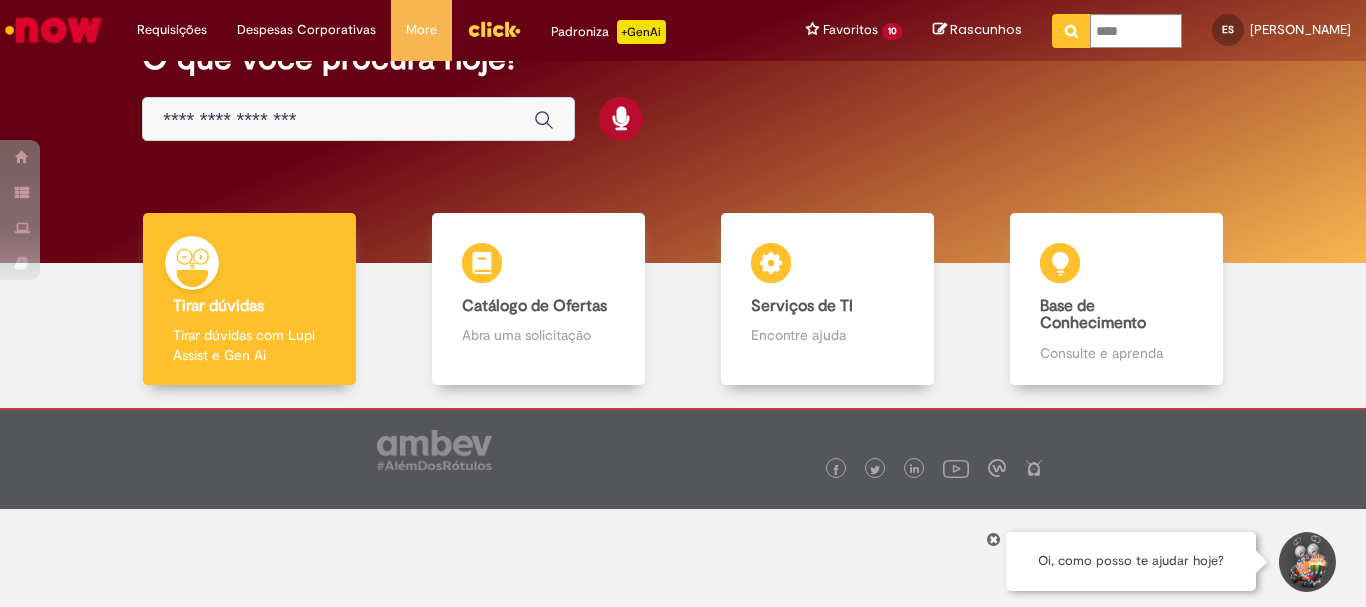 scroll, scrollTop: 0, scrollLeft: 0, axis: both 